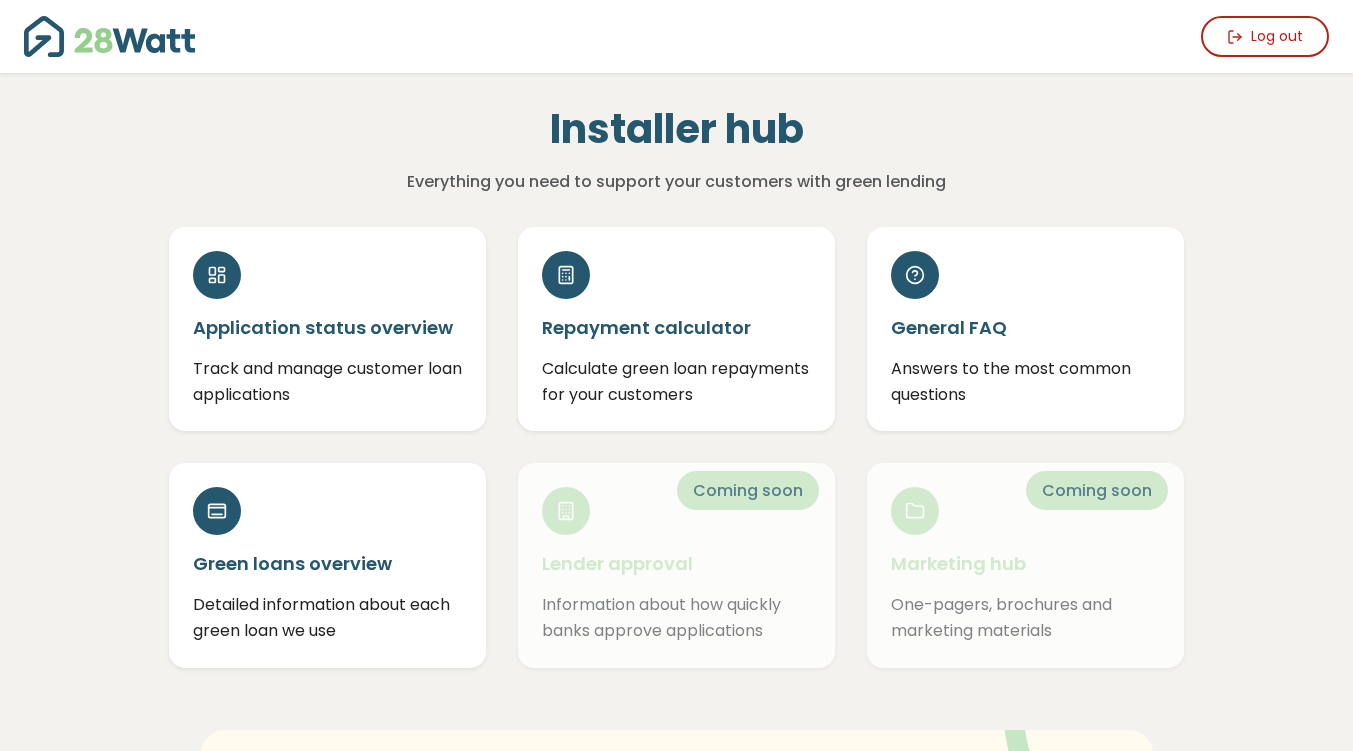 scroll, scrollTop: 0, scrollLeft: 0, axis: both 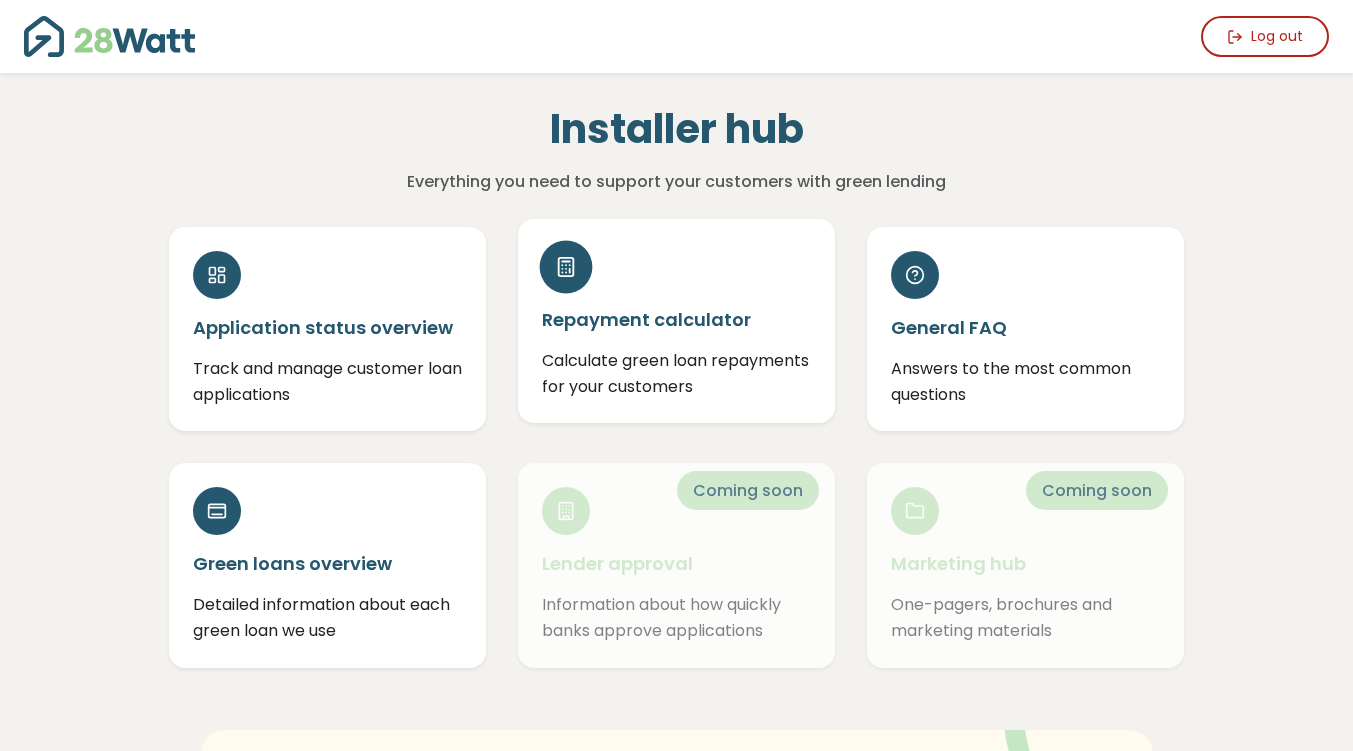 click on "Calculate green loan repayments for your customers" at bounding box center (676, 373) 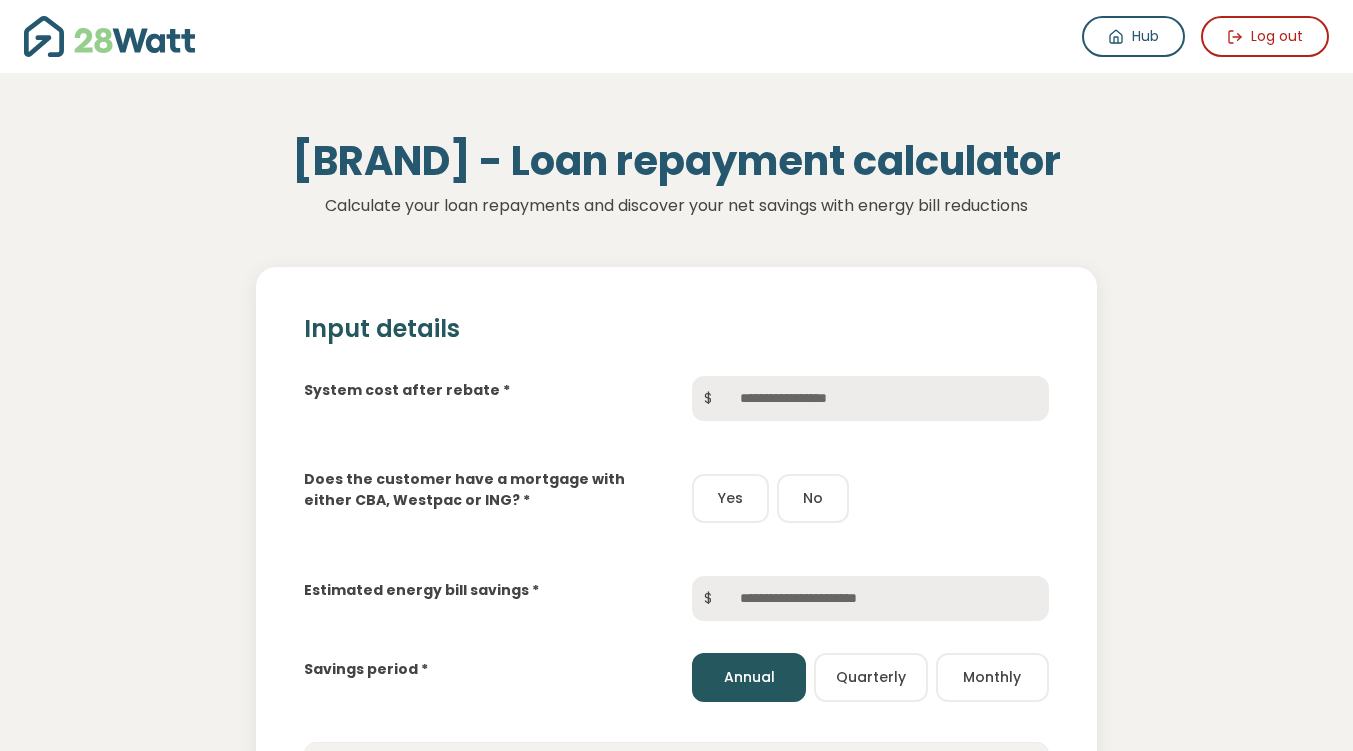 scroll, scrollTop: 0, scrollLeft: 0, axis: both 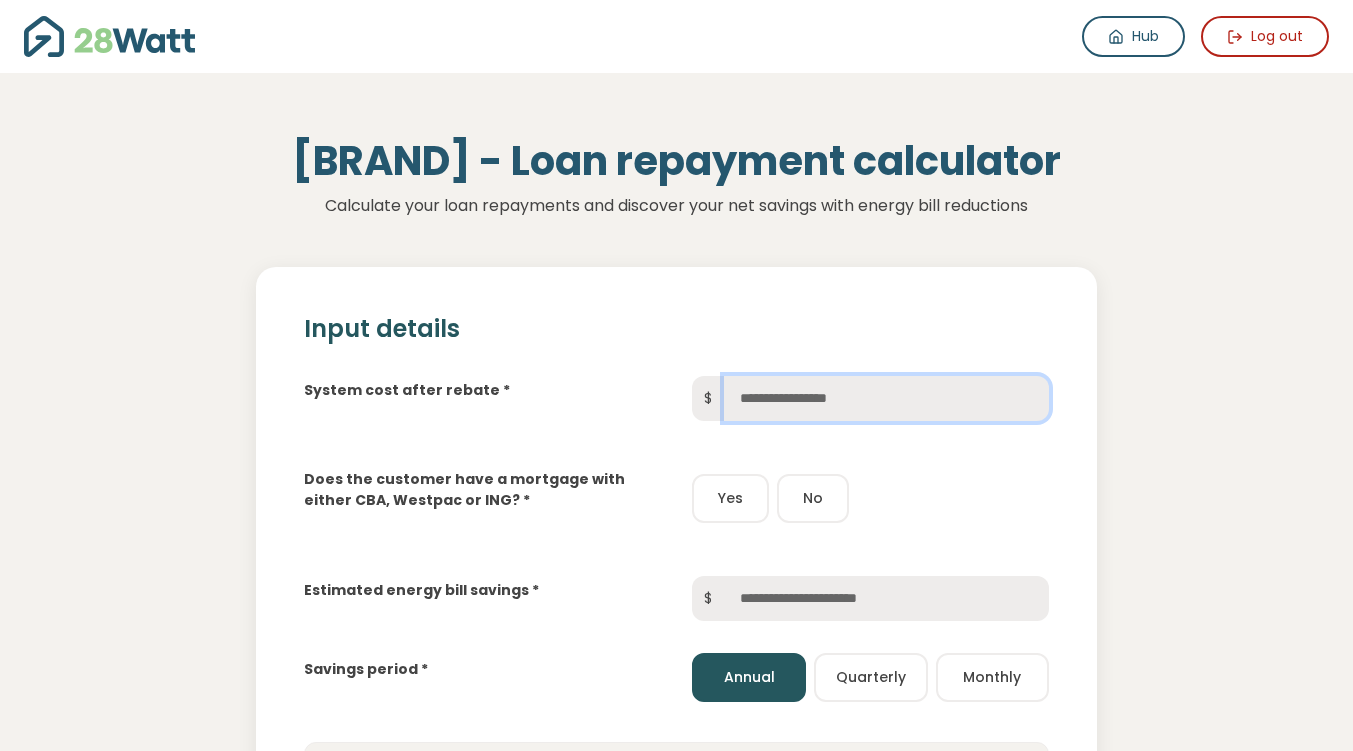 click at bounding box center (886, 398) 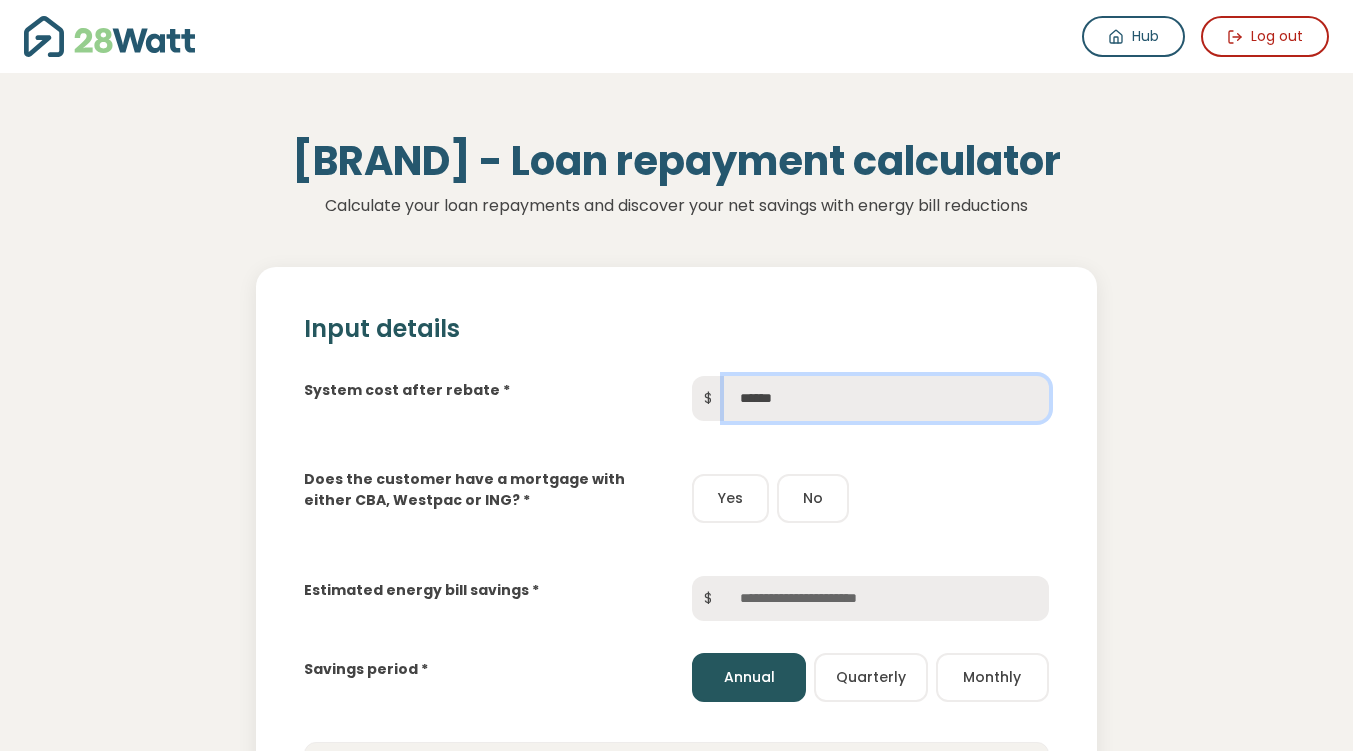 type on "******" 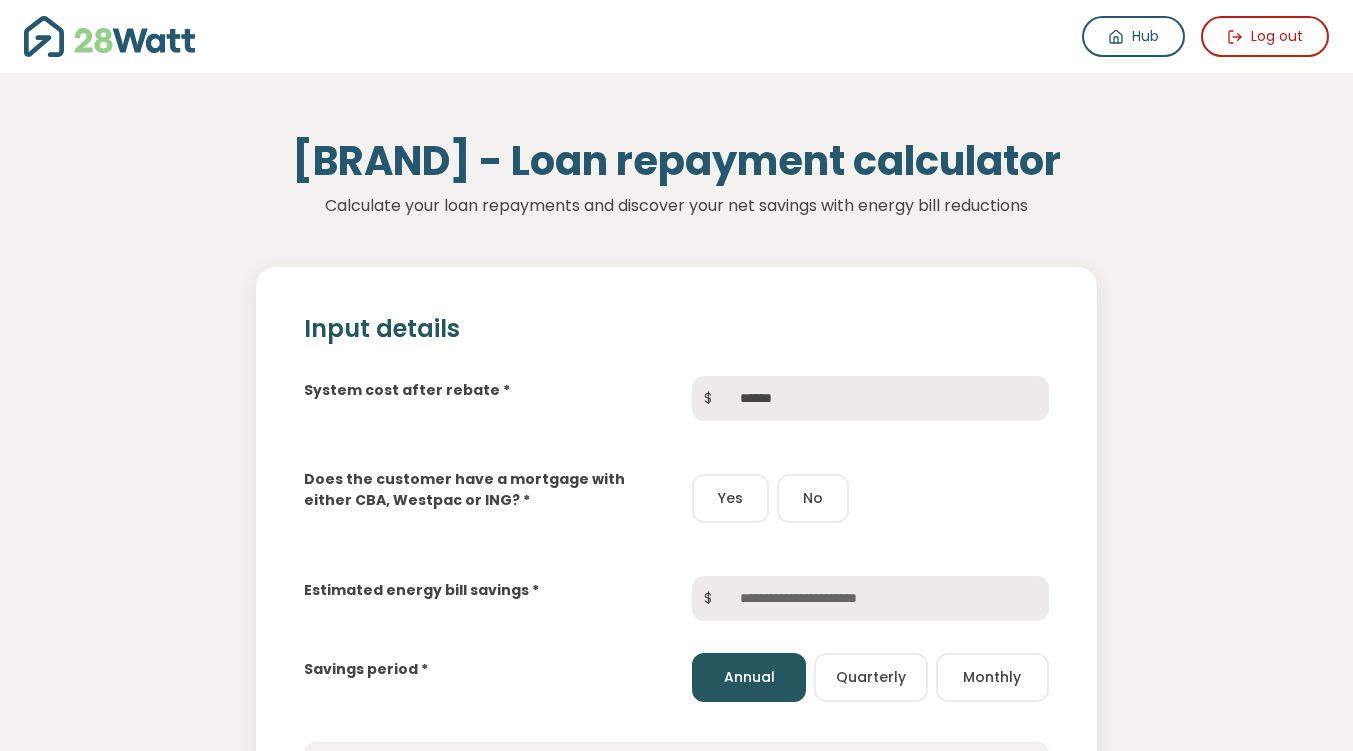 click on "Yes" at bounding box center (730, 498) 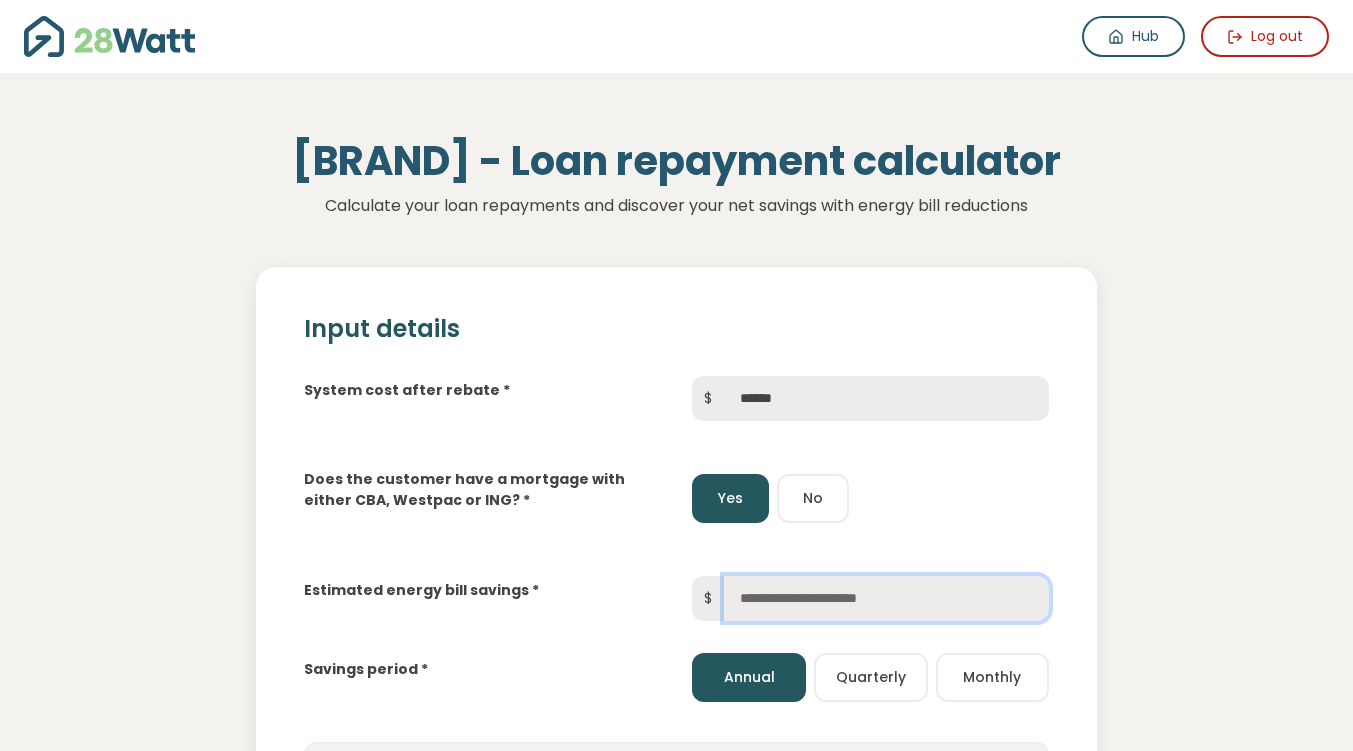 click at bounding box center (886, 598) 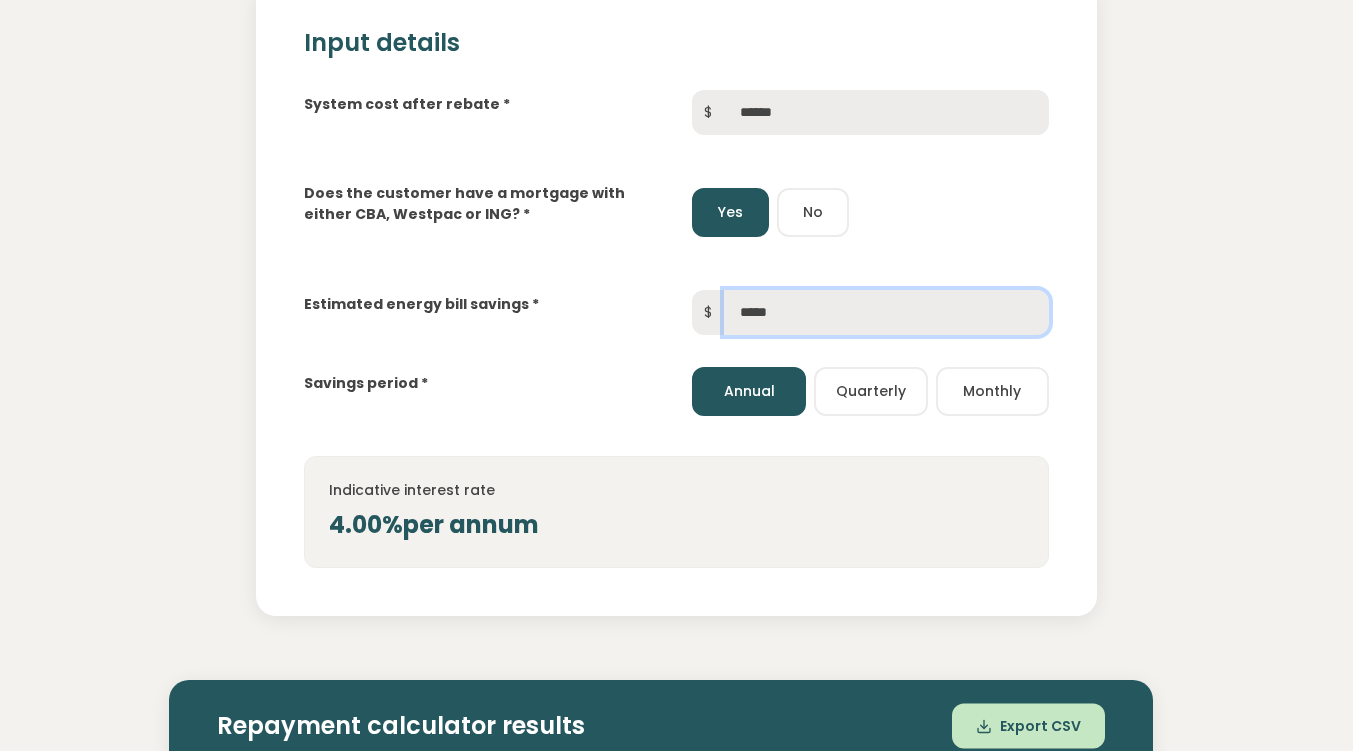 scroll, scrollTop: 288, scrollLeft: 0, axis: vertical 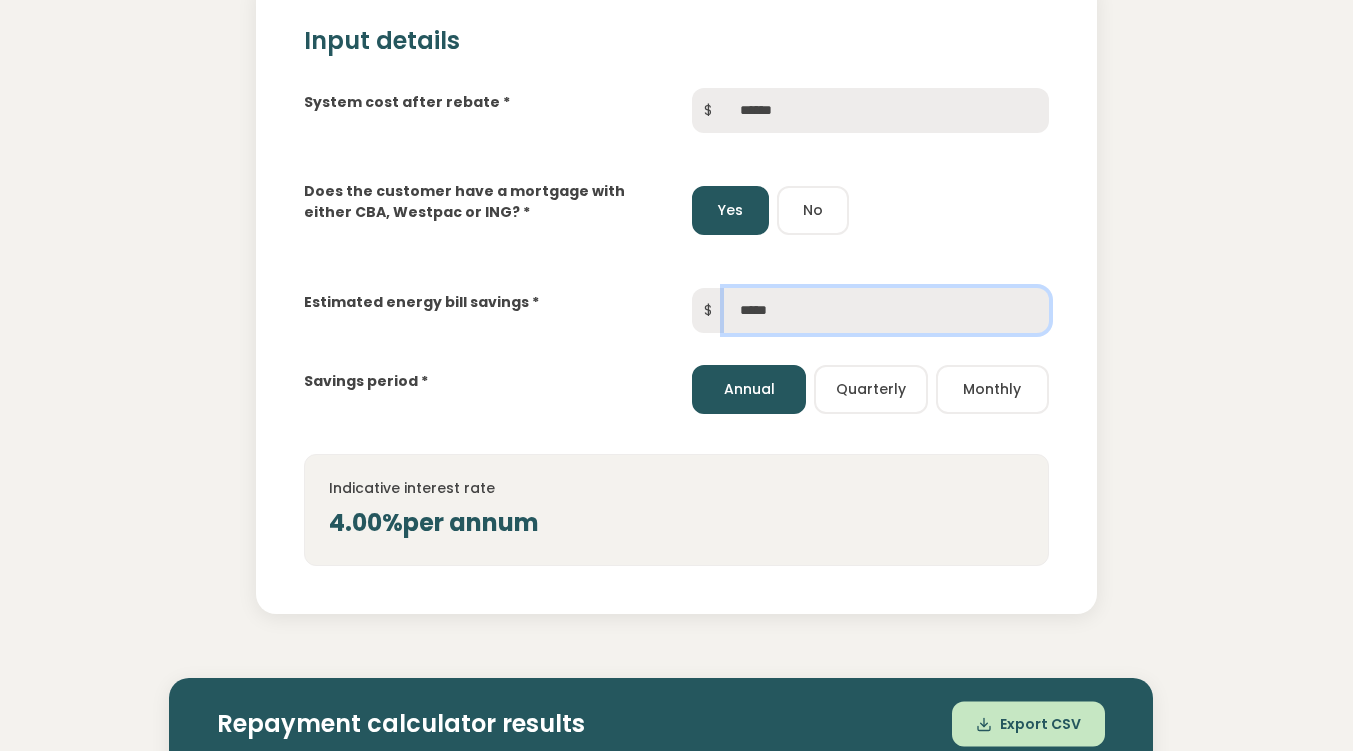 type on "*****" 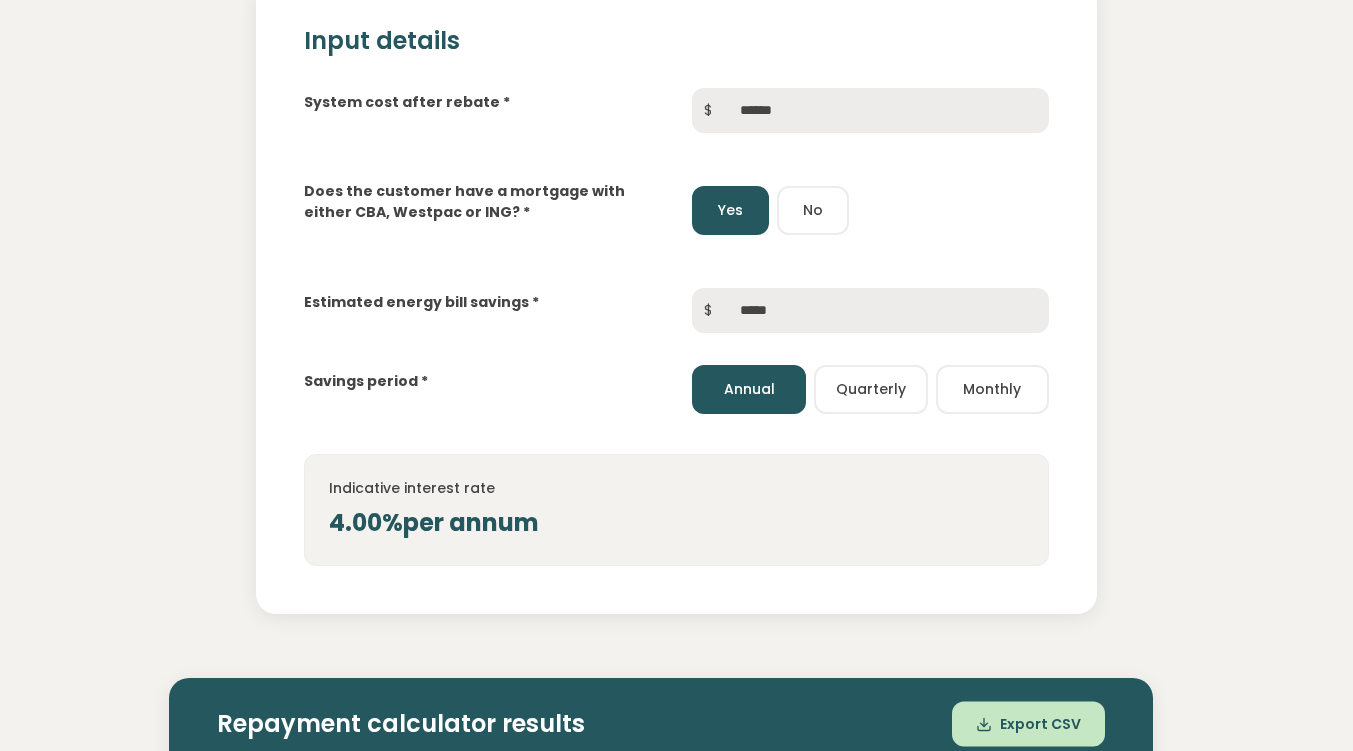 click on "Indicative interest rate 4.00%  per annum" at bounding box center [676, 510] 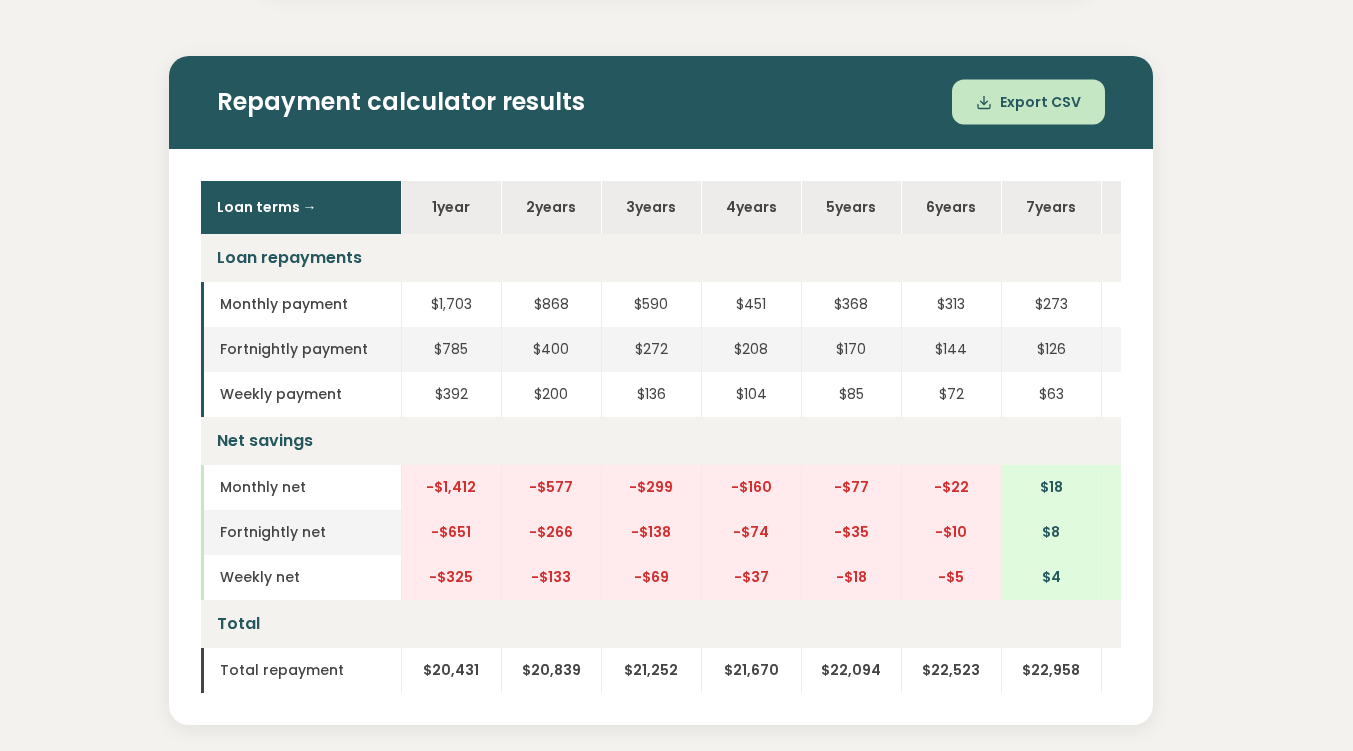 scroll, scrollTop: 912, scrollLeft: 0, axis: vertical 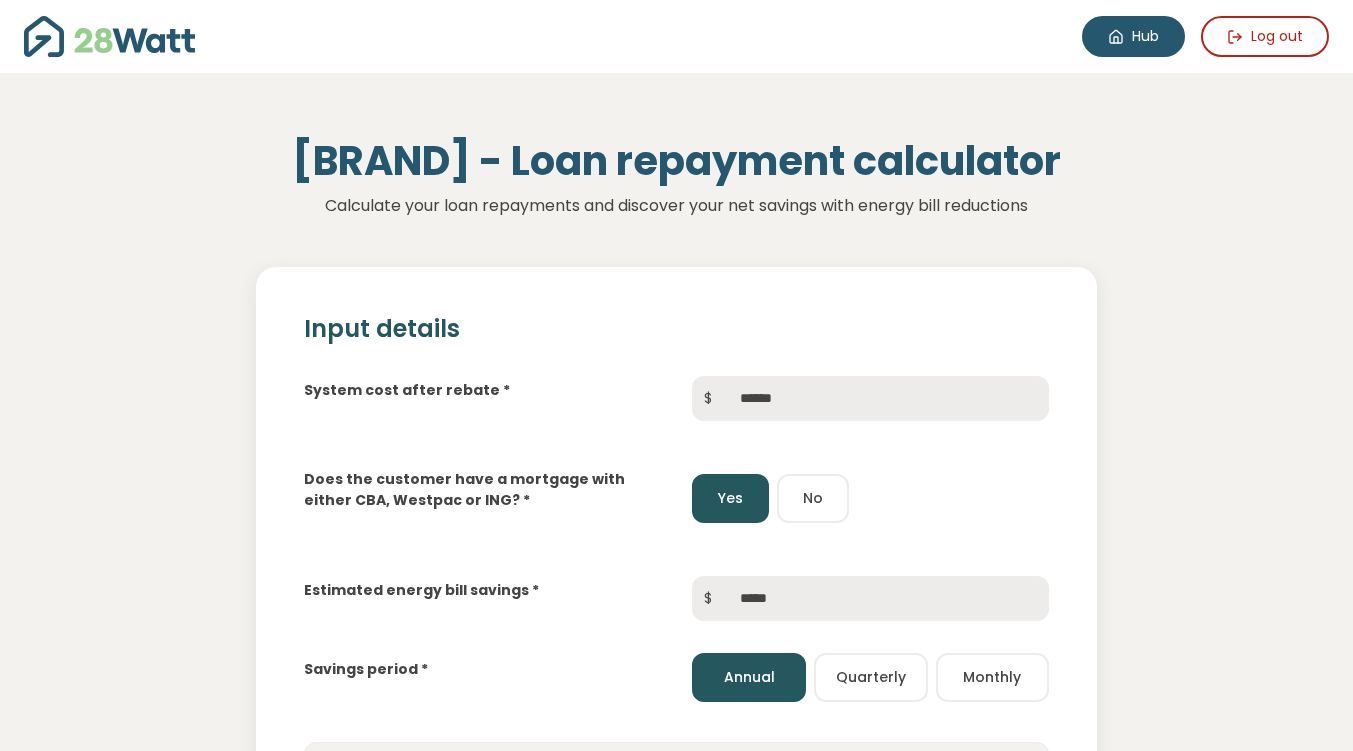 click on "Hub" at bounding box center (1133, 36) 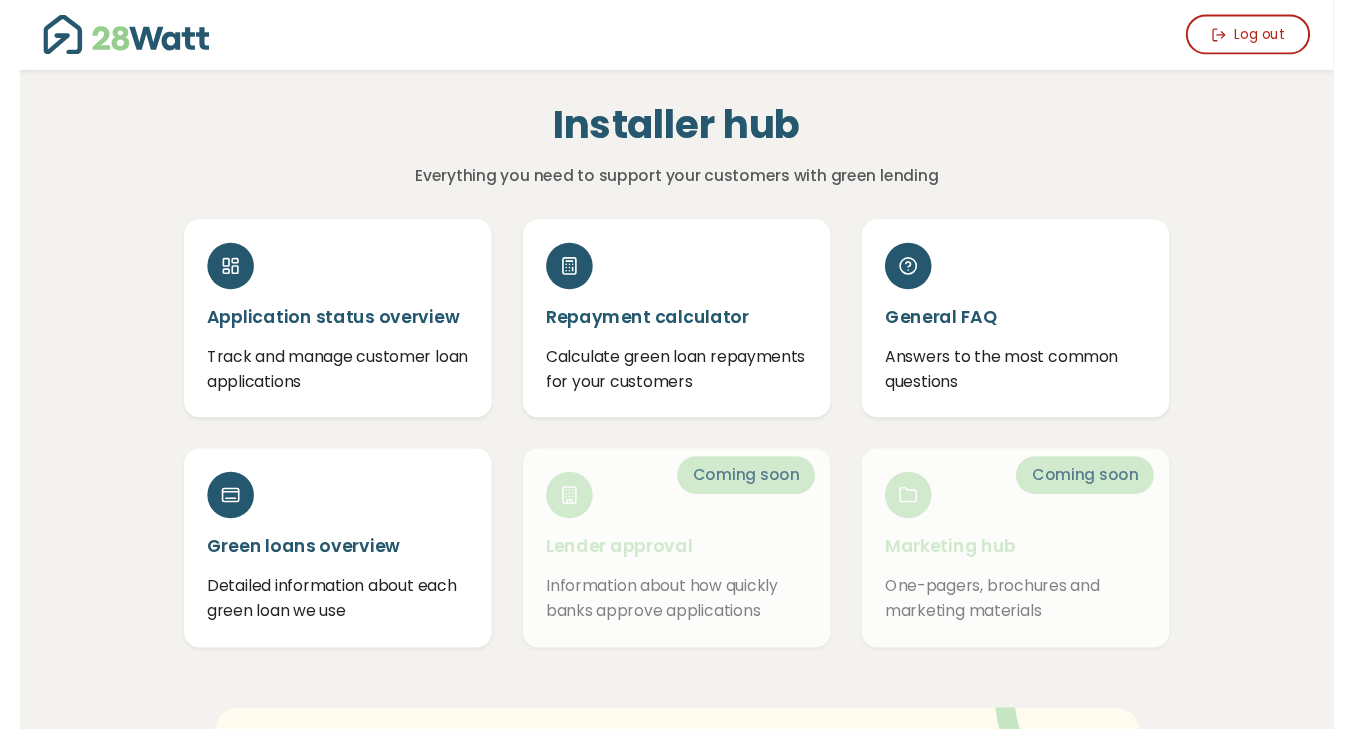 scroll, scrollTop: 0, scrollLeft: 0, axis: both 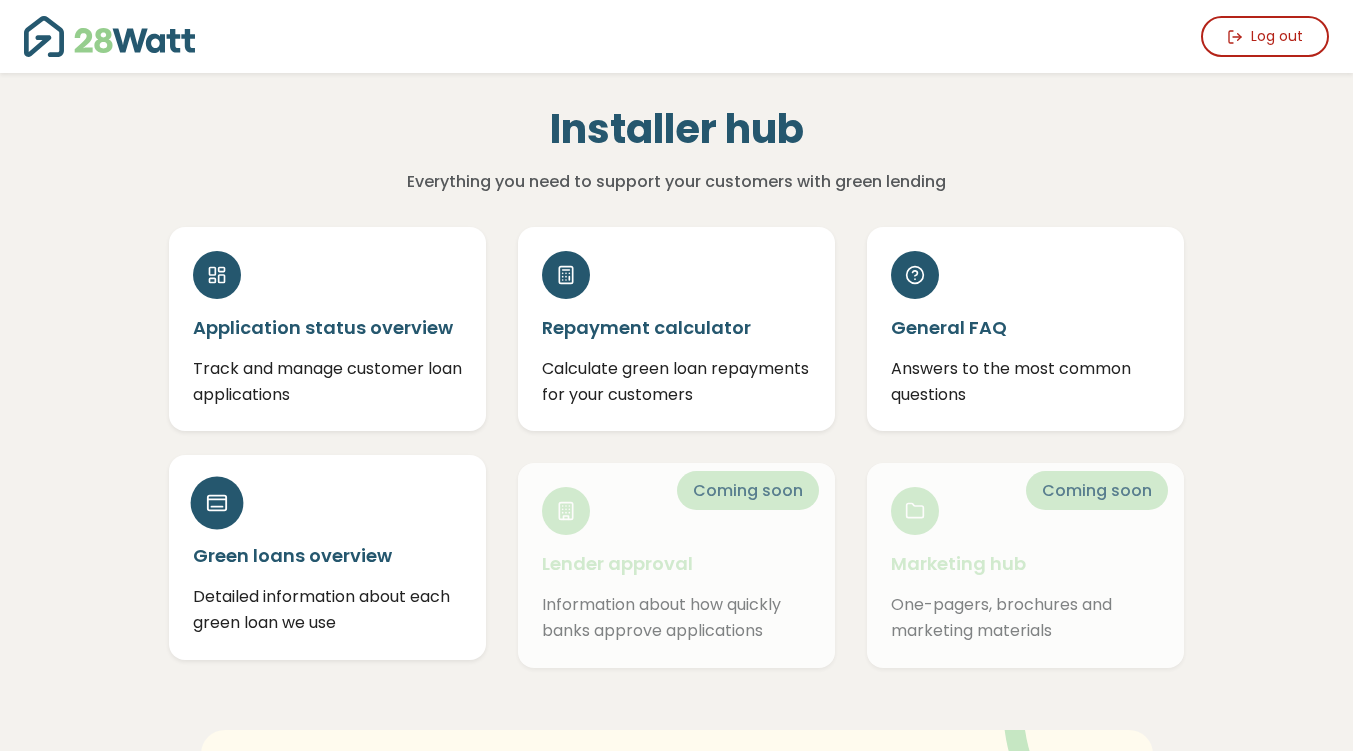 click on "Green loans overview" at bounding box center [327, 555] 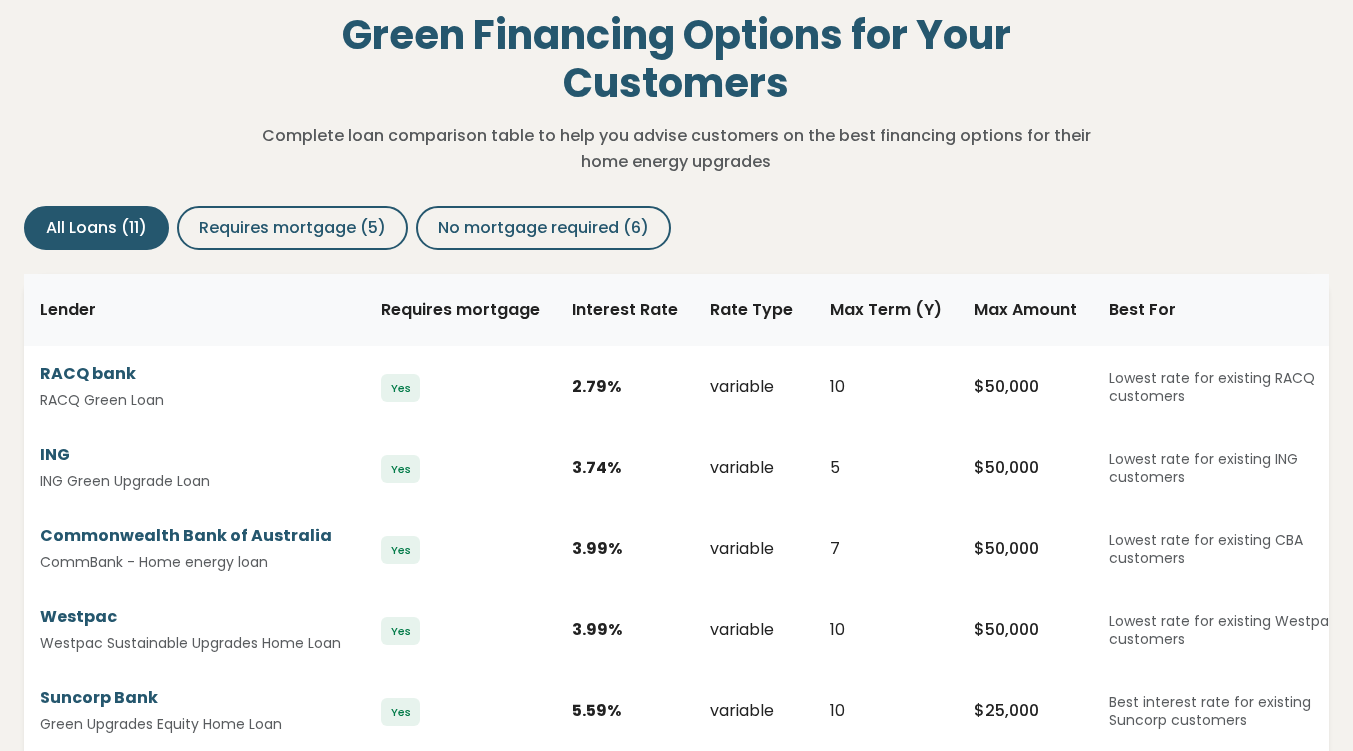 scroll, scrollTop: 0, scrollLeft: 0, axis: both 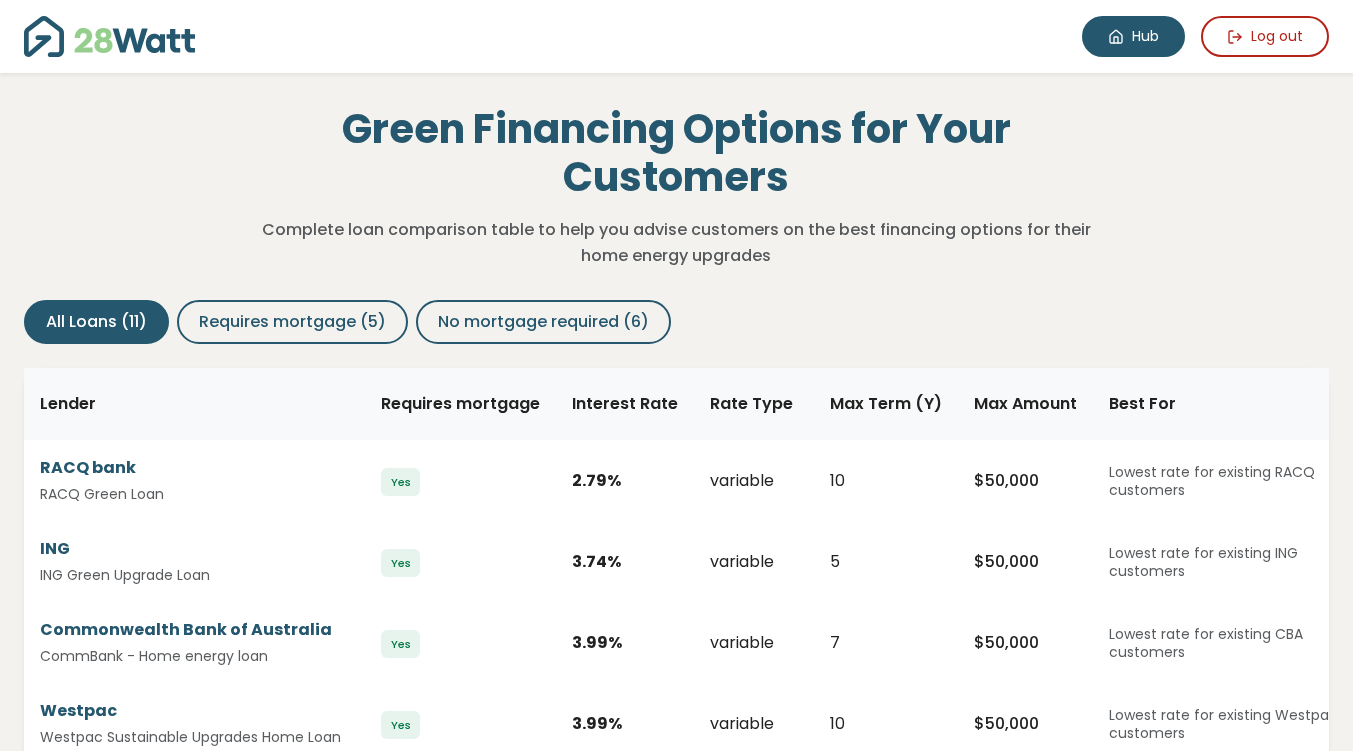 click on "Hub" at bounding box center (1133, 36) 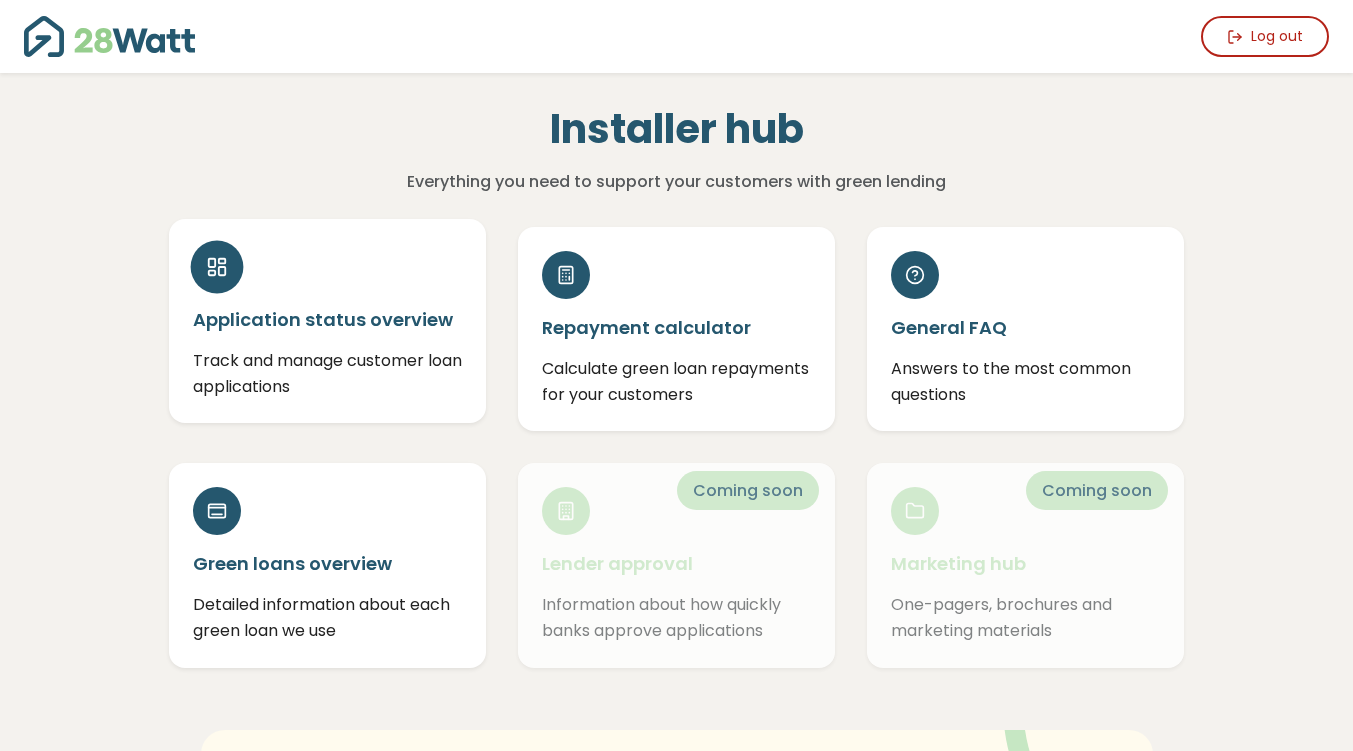 click on "Application status overview" at bounding box center [327, 319] 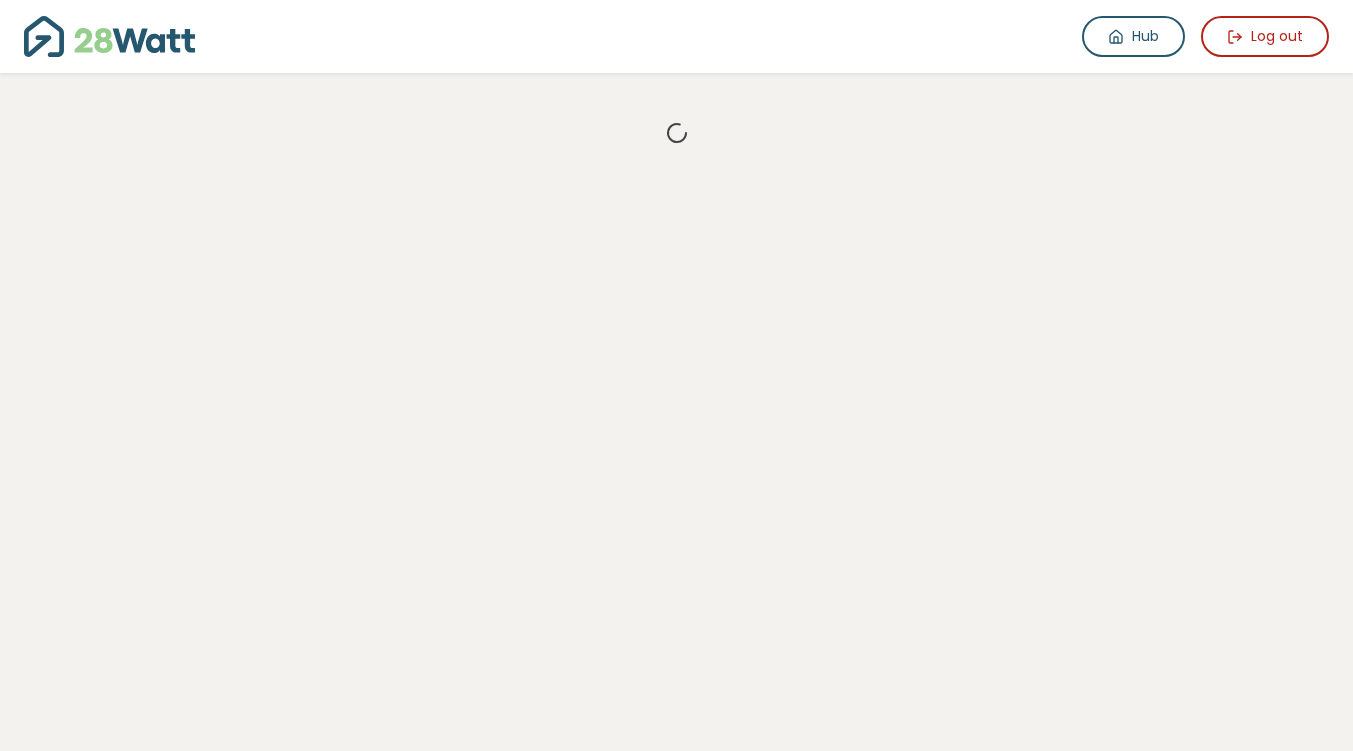 scroll, scrollTop: 0, scrollLeft: 0, axis: both 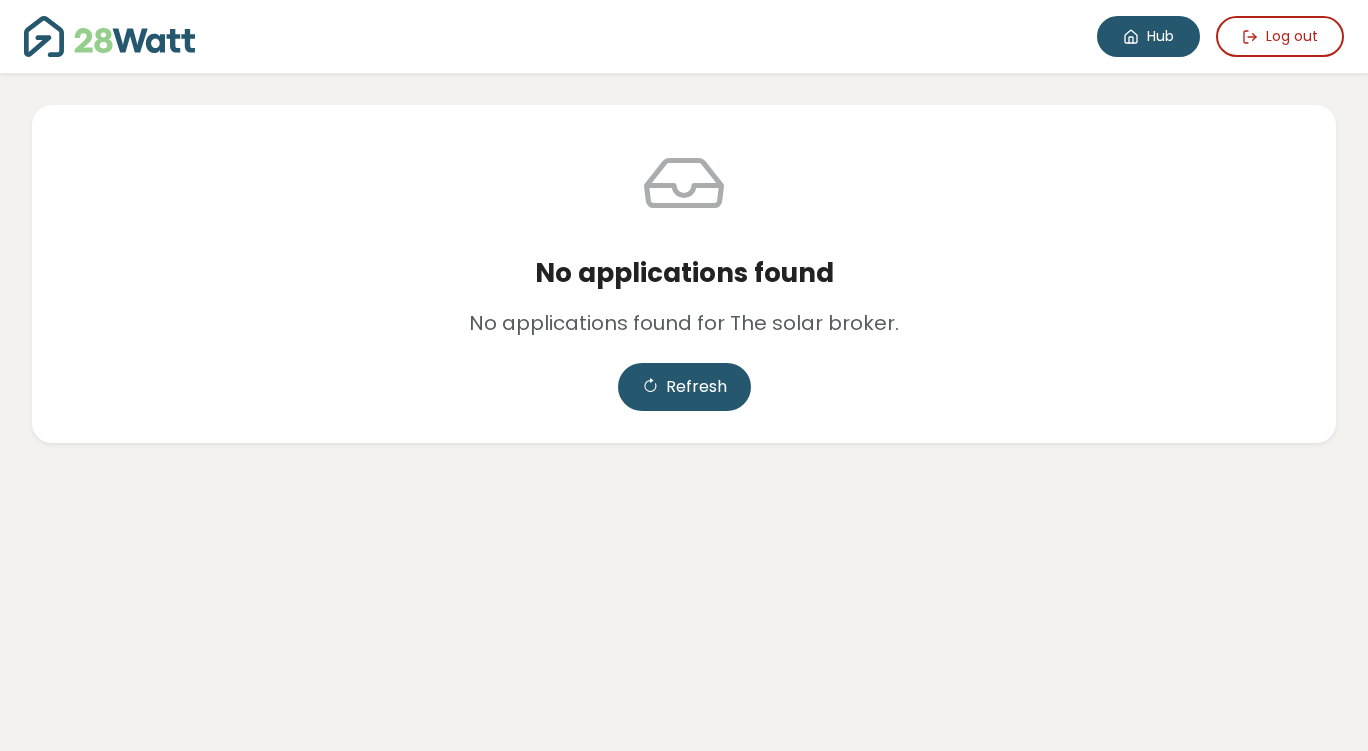 click on "Hub" at bounding box center [1148, 36] 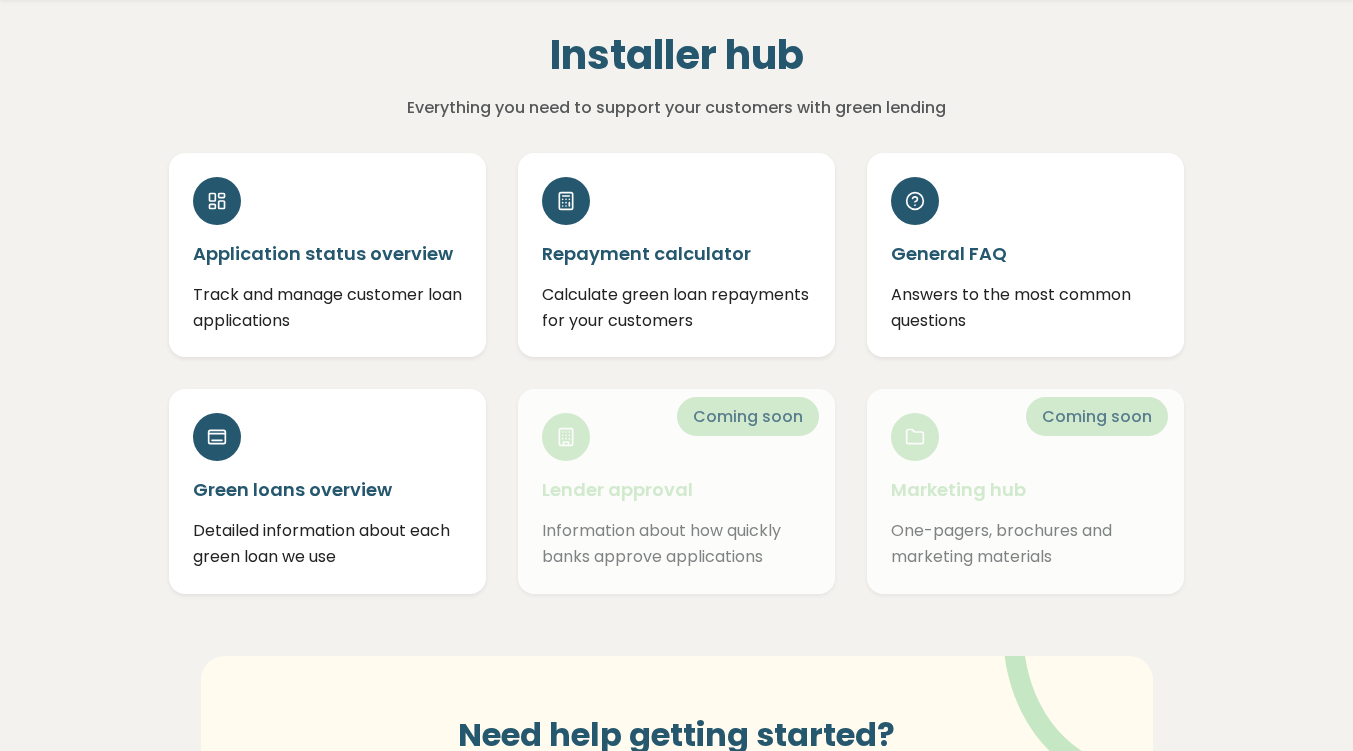 scroll, scrollTop: 0, scrollLeft: 0, axis: both 